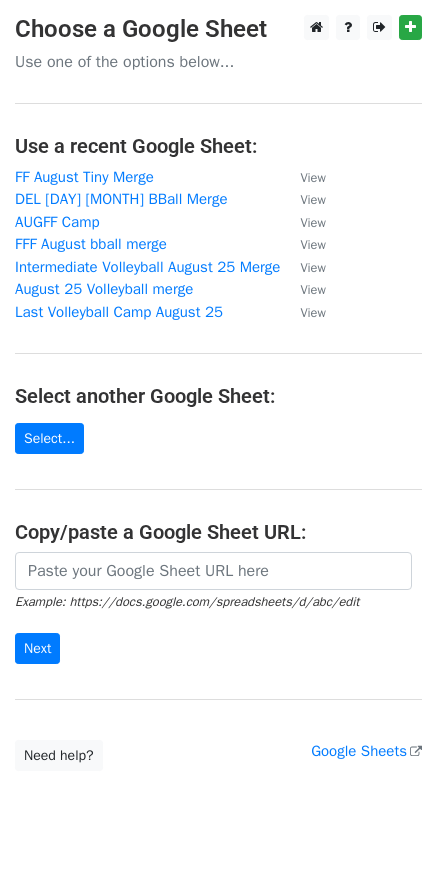 scroll, scrollTop: 0, scrollLeft: 0, axis: both 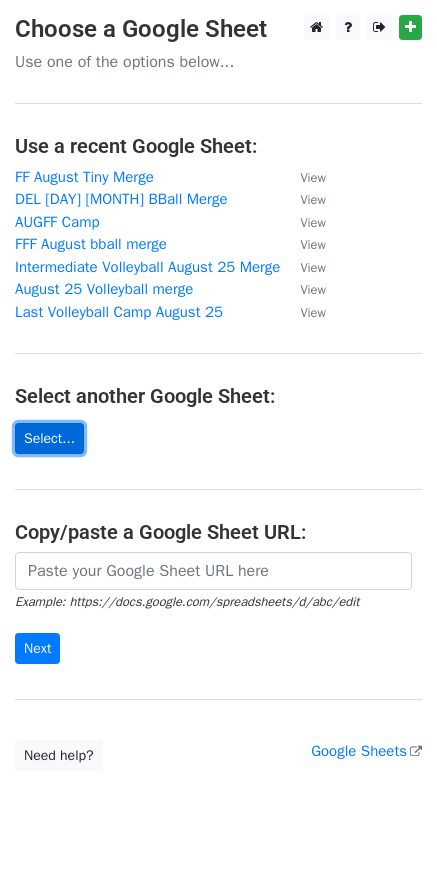 click on "Select..." at bounding box center [49, 438] 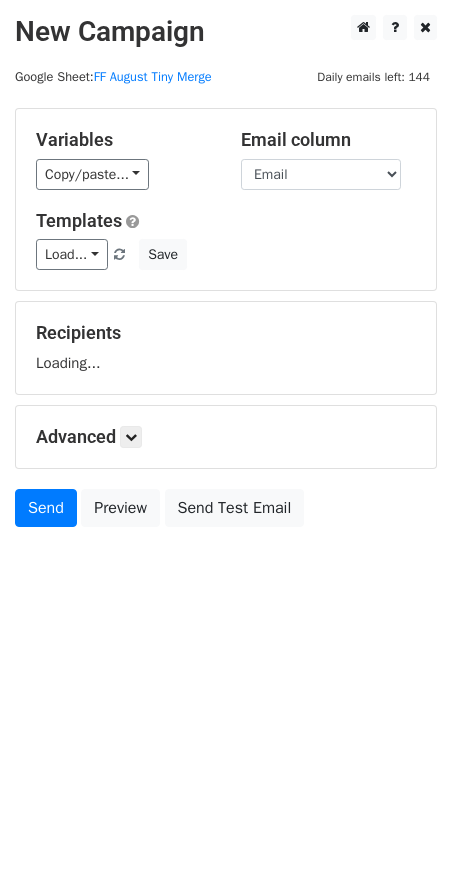 scroll, scrollTop: 0, scrollLeft: 0, axis: both 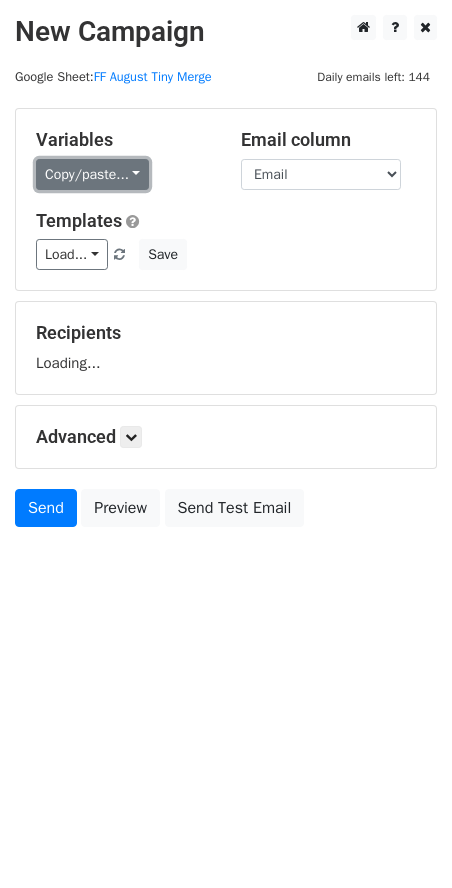 click on "Copy/paste..." at bounding box center [92, 174] 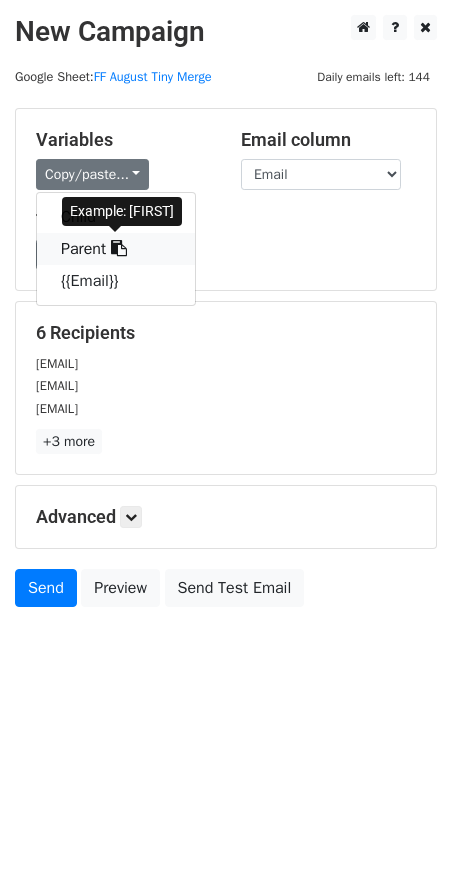 click on "{{Parent}}" at bounding box center [116, 249] 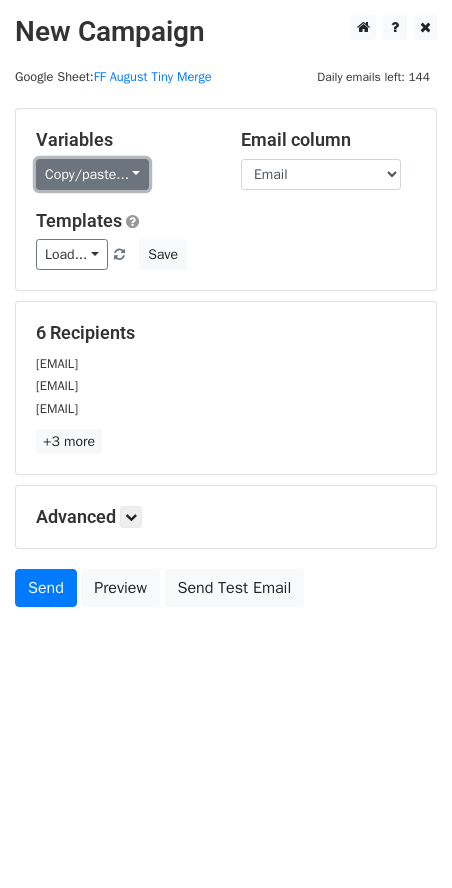 click on "Copy/paste..." at bounding box center (92, 174) 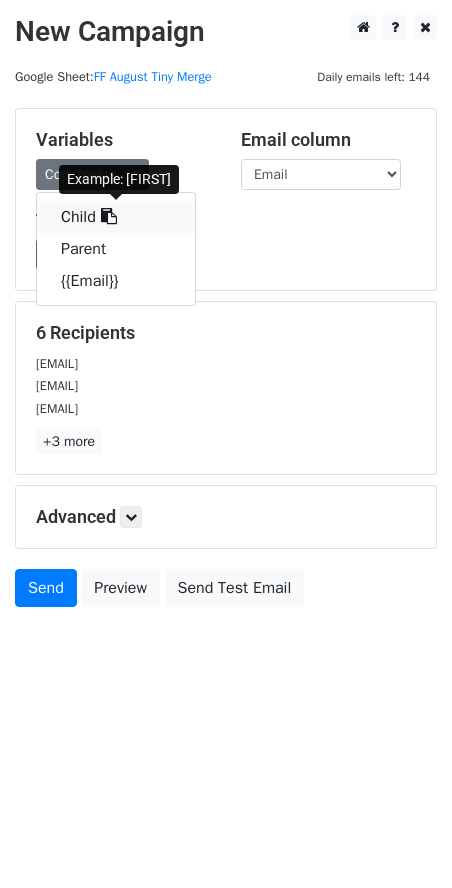 click on "{{Child}}" at bounding box center [116, 217] 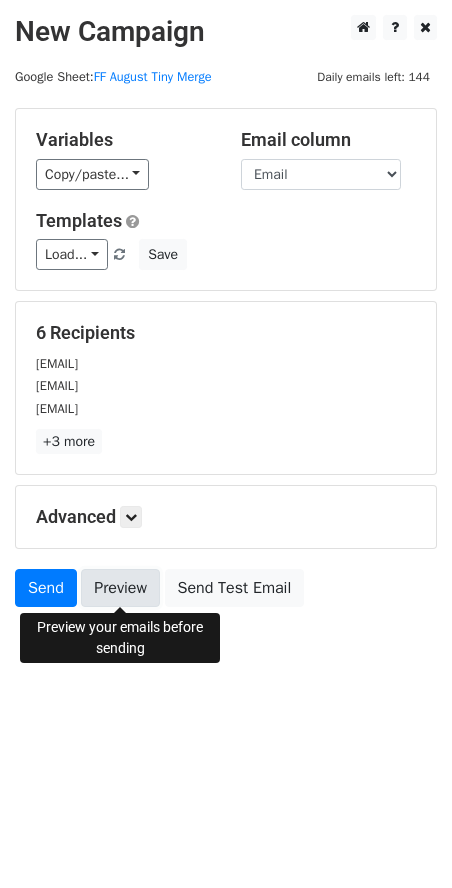 click on "Preview" at bounding box center (120, 588) 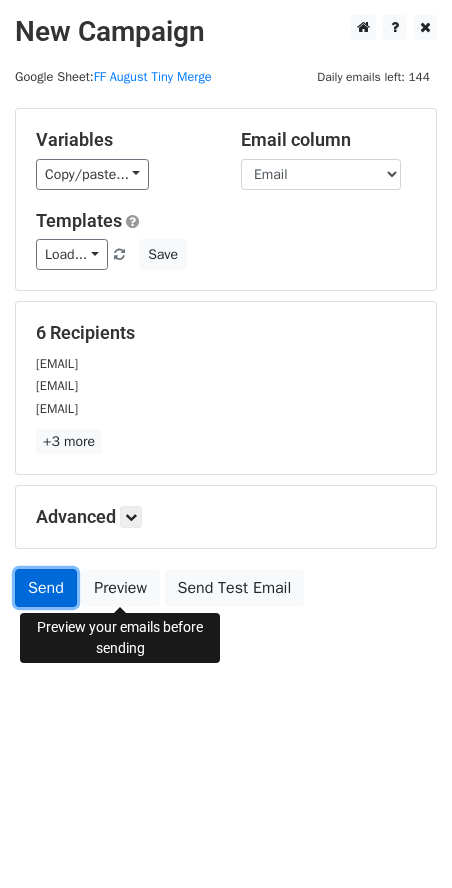 click on "Send" at bounding box center [46, 588] 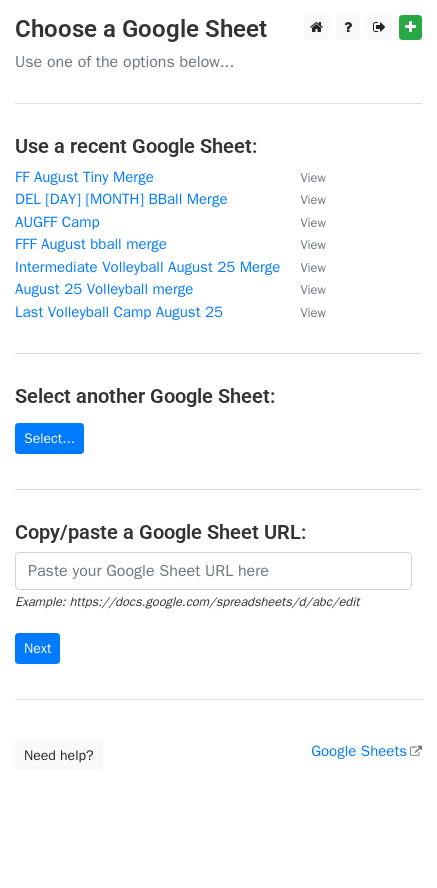 scroll, scrollTop: 0, scrollLeft: 0, axis: both 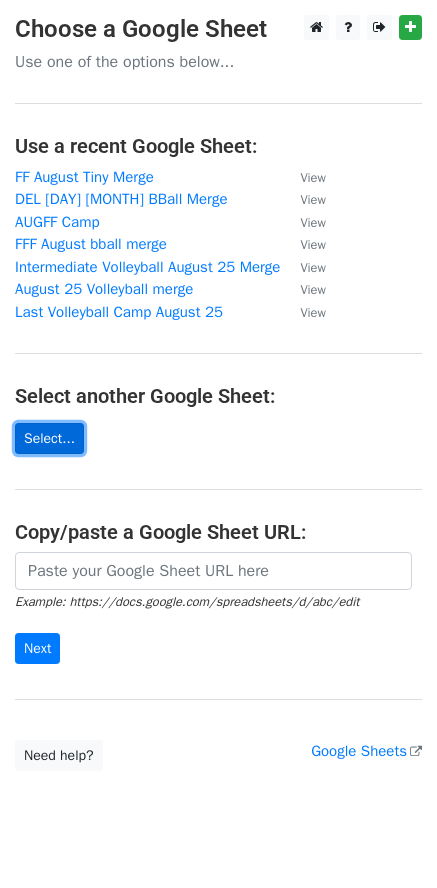 click on "Select..." at bounding box center [49, 438] 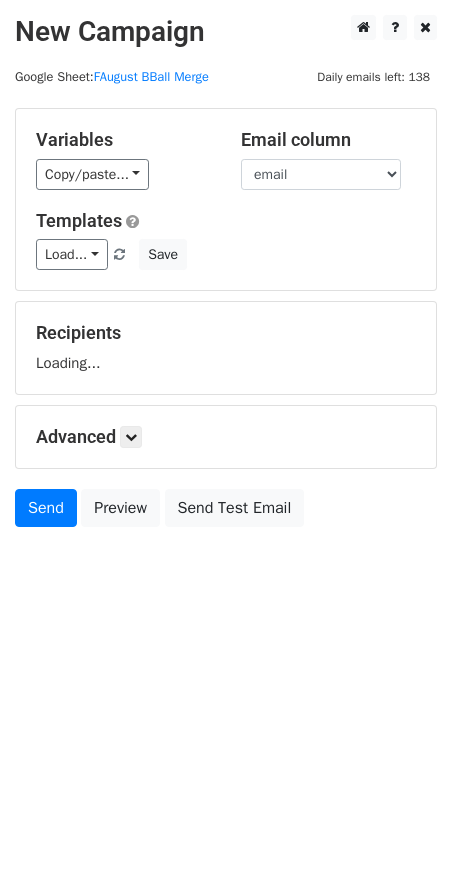 scroll, scrollTop: 0, scrollLeft: 0, axis: both 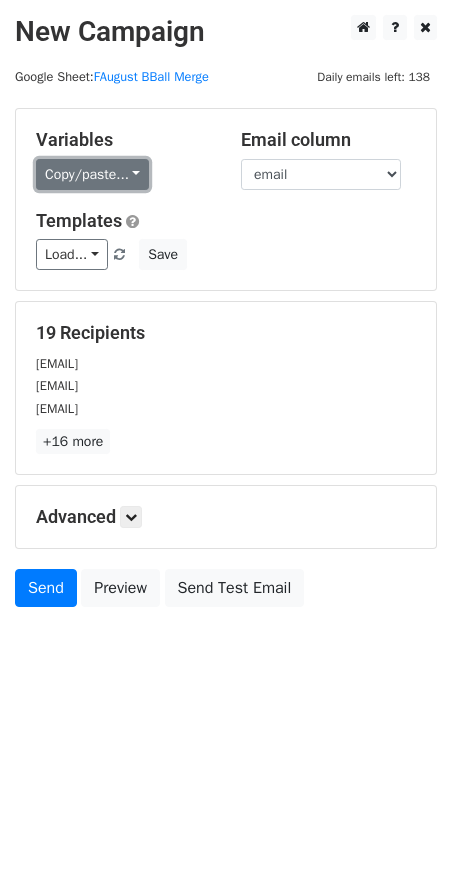 click on "Copy/paste..." at bounding box center (92, 174) 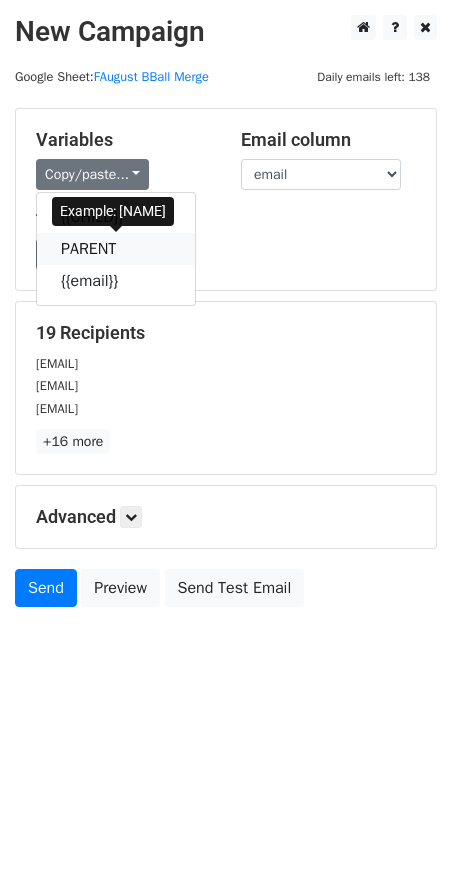 click on "{{Parent}}" at bounding box center (116, 249) 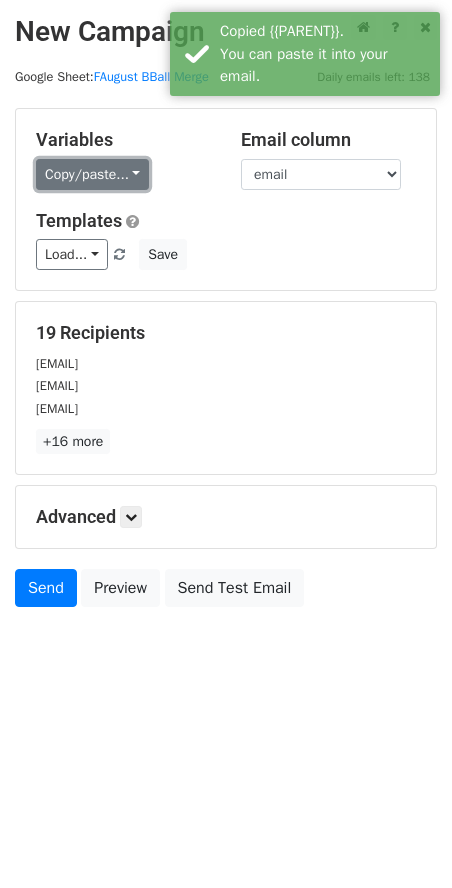 click on "Copy/paste..." at bounding box center [92, 174] 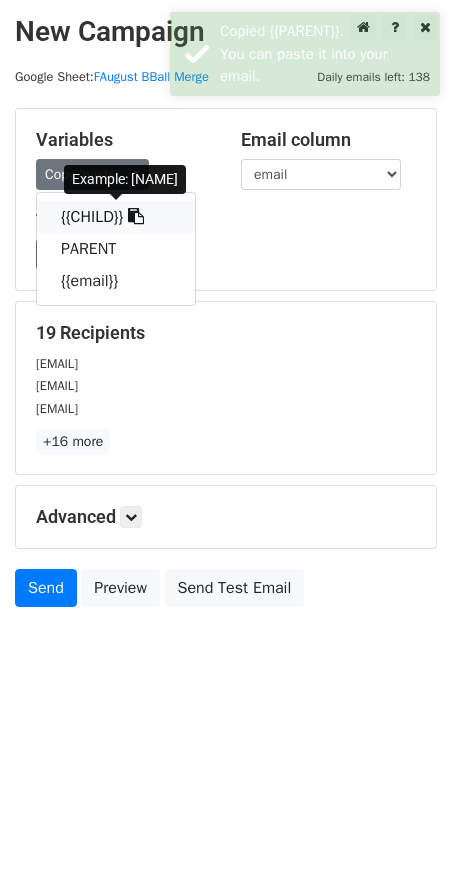 click on "{{Child}}" at bounding box center [116, 217] 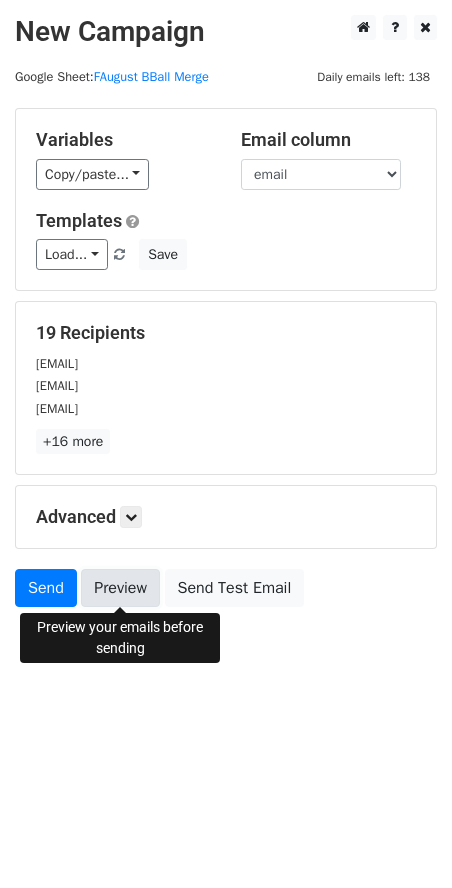 click on "Preview" at bounding box center (120, 588) 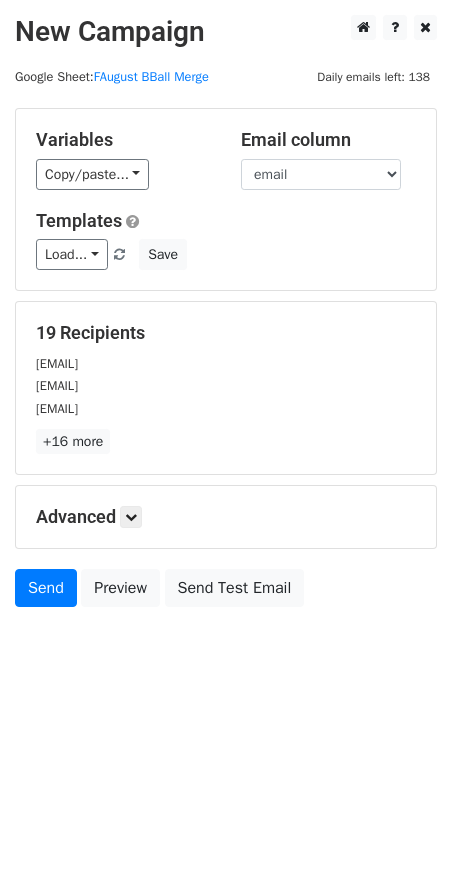 click on "New Campaign
Daily emails left: 138
Google Sheet:
FAugust BBall Merge
Variables
Copy/paste...
{{Child}}
{{Parent}}
{{email}}
Email column
Child
Parent
email
Templates
Load...
Webinar Invitation
Order Confirmation
Trial Expiration Warning
Newsletter
Event Invitation
Appointment Confirmation
Customer Feedback
Product Launch
Follow-up Email
Welcome Email
Save
19 Recipients
destinee.bsmith@gmail.com
africaasu1@comcast.net
jamie.seay@gmail.com
+16 more
19 Recipients
×
destinee.bsmith@gmail.com
africaasu1@comcast.net
jamie.seay@gmail.com
attorneygoins@gmail.com
lglorenz19@gmail.com
bertadiaz2@aol.com
clweary@solanocounty.com
gisellesolorzano@hotmail.com
janet.gassaway@gmail.com
jgajkowski@gmail.com
ycmt9@yahoo.com" at bounding box center (226, 444) 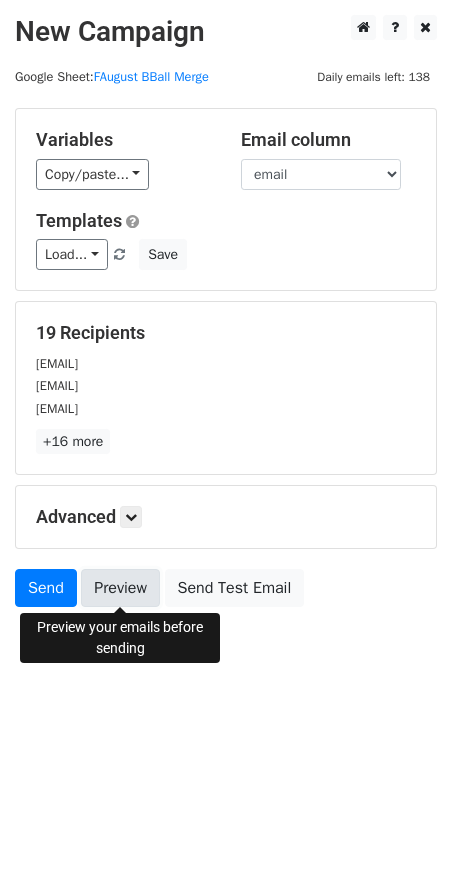 click on "Preview" at bounding box center (120, 588) 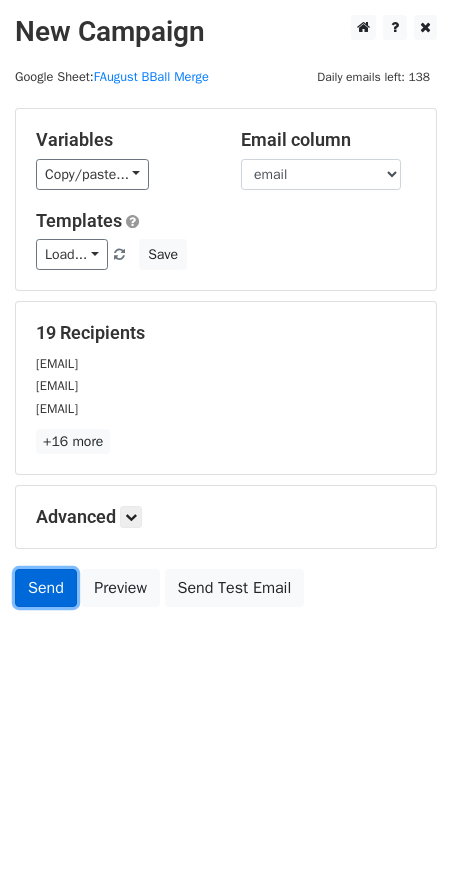 click on "Send" at bounding box center [46, 588] 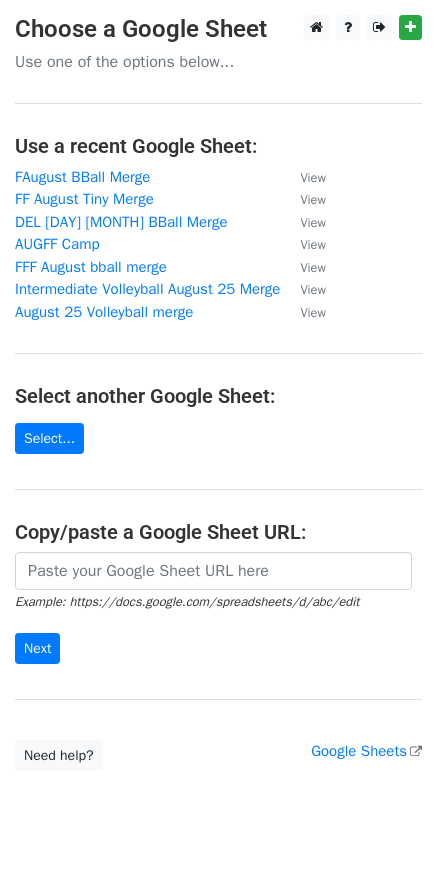 scroll, scrollTop: 0, scrollLeft: 0, axis: both 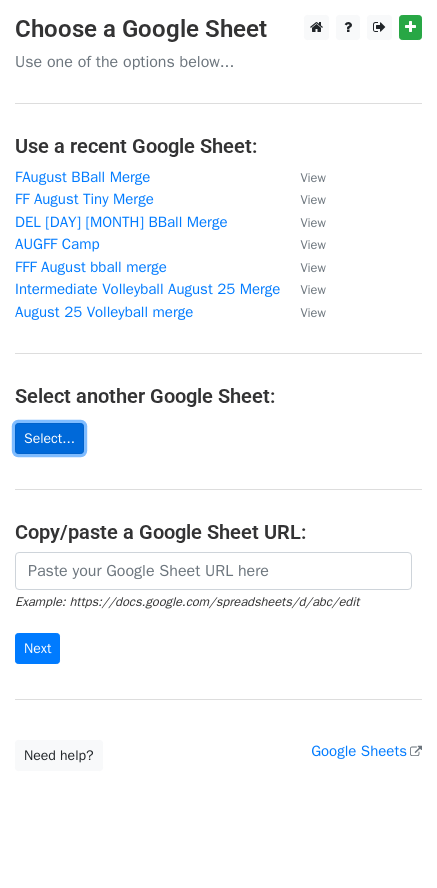 click on "Select..." at bounding box center (49, 438) 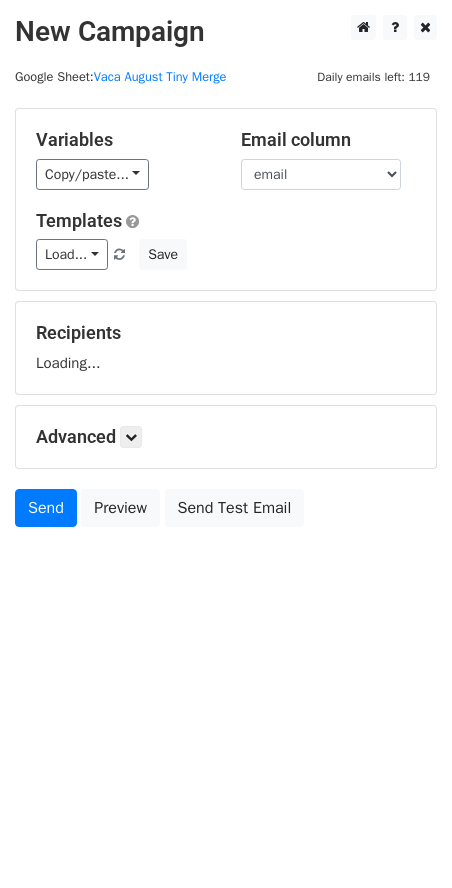 scroll, scrollTop: 0, scrollLeft: 0, axis: both 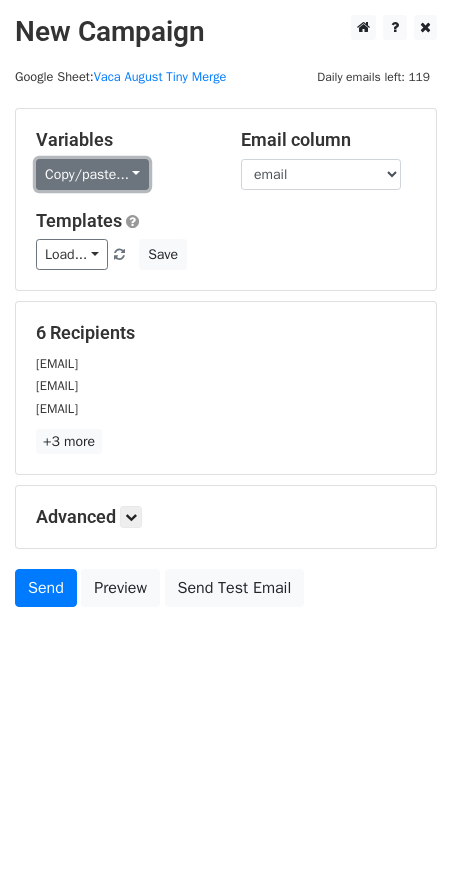 click on "Copy/paste..." at bounding box center (92, 174) 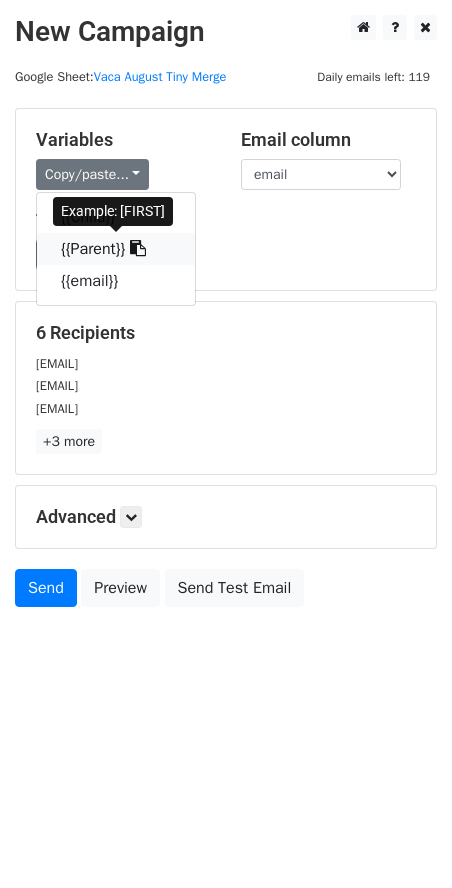 click on "{{Parent}}" at bounding box center (116, 249) 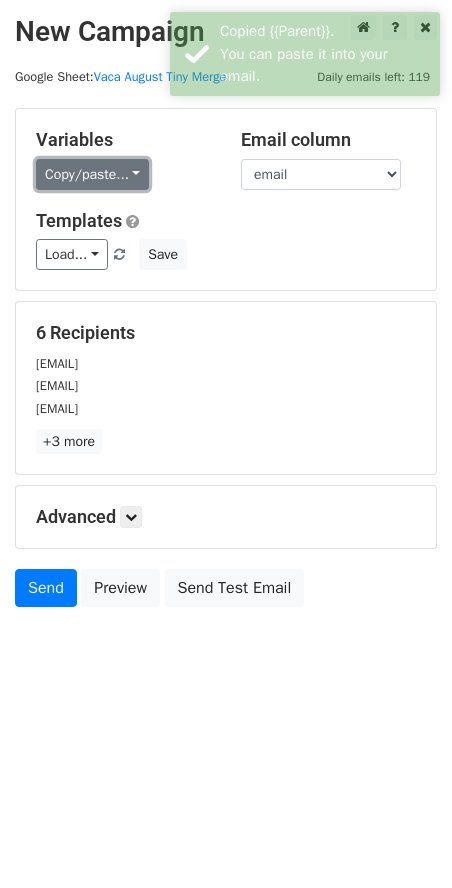 click on "Copy/paste..." at bounding box center [92, 174] 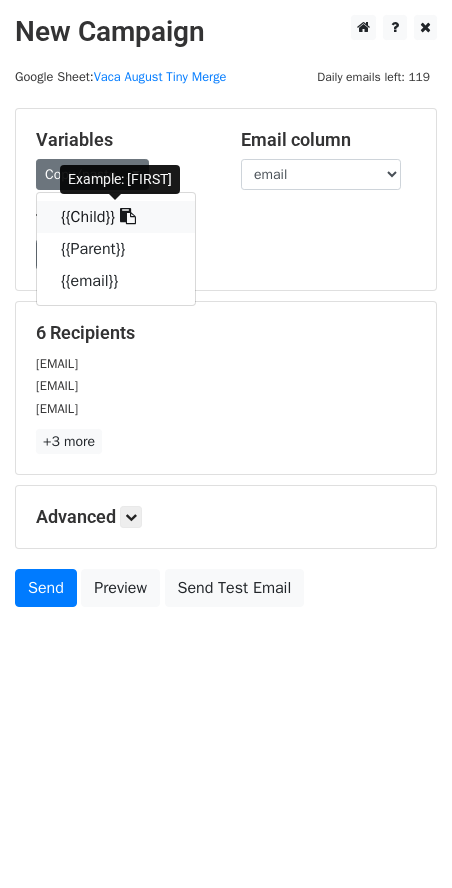 click on "{{Child}}" at bounding box center [116, 217] 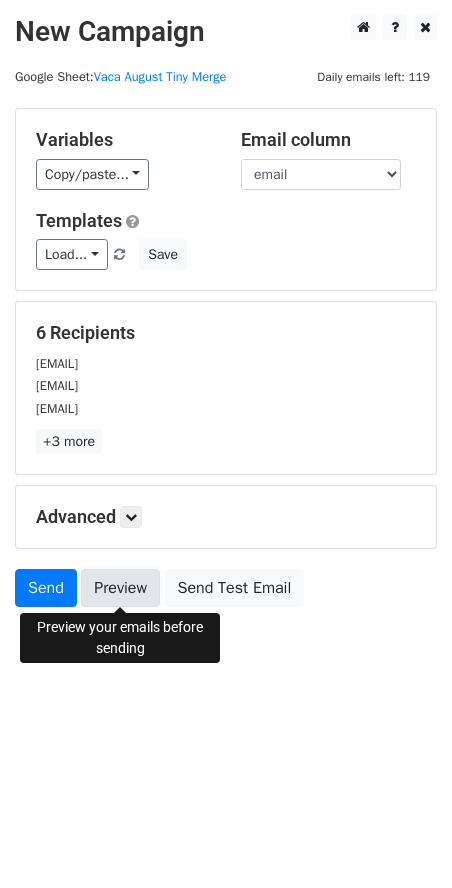 click on "Preview" at bounding box center (120, 588) 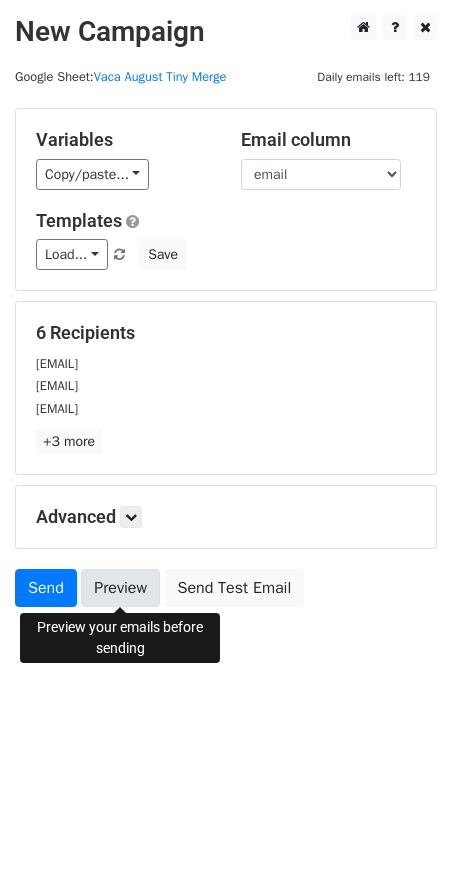 click on "Preview" at bounding box center [120, 588] 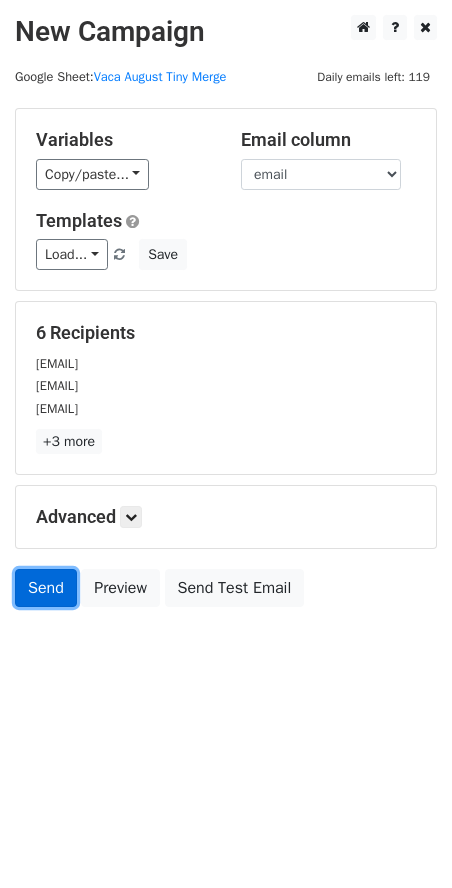 click on "Send" at bounding box center [46, 588] 